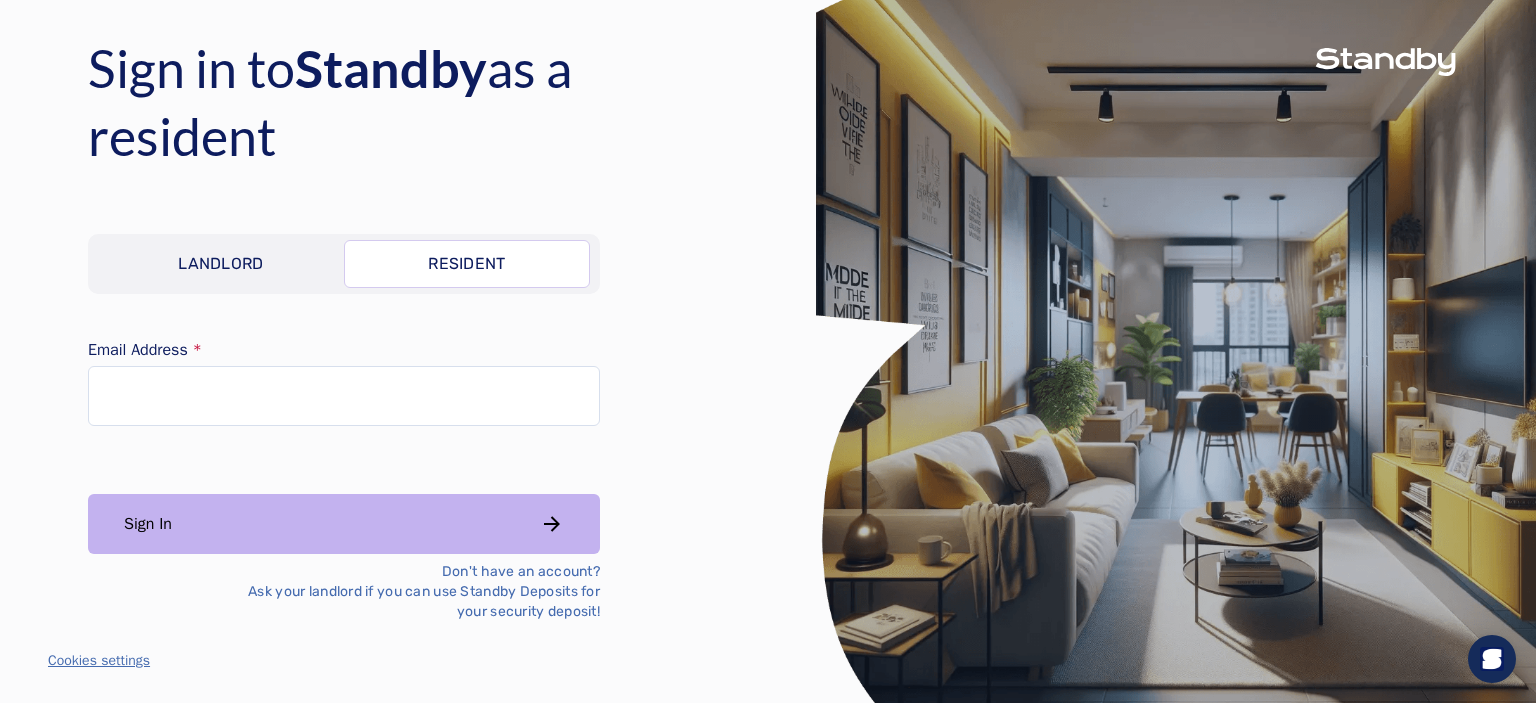scroll, scrollTop: 0, scrollLeft: 0, axis: both 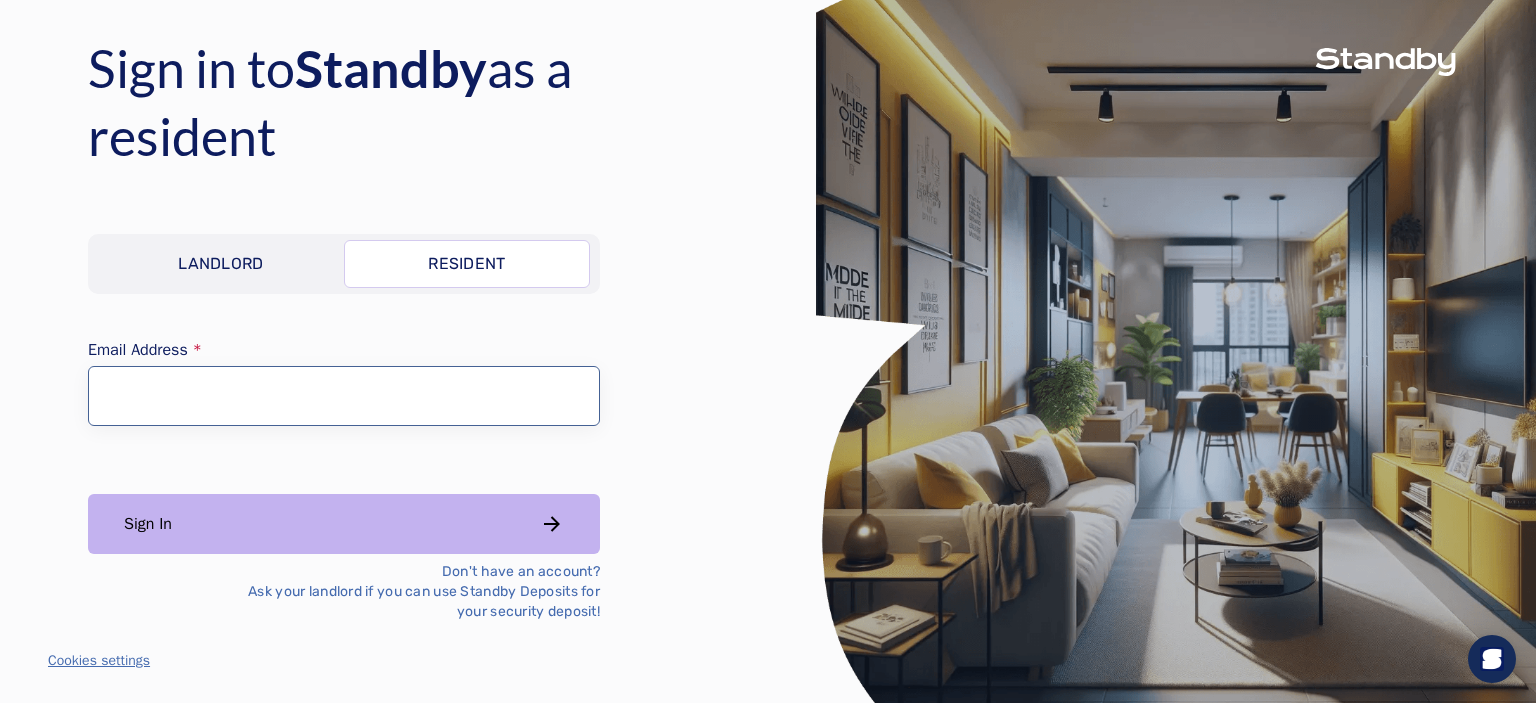 click on "Email Address" at bounding box center [344, 396] 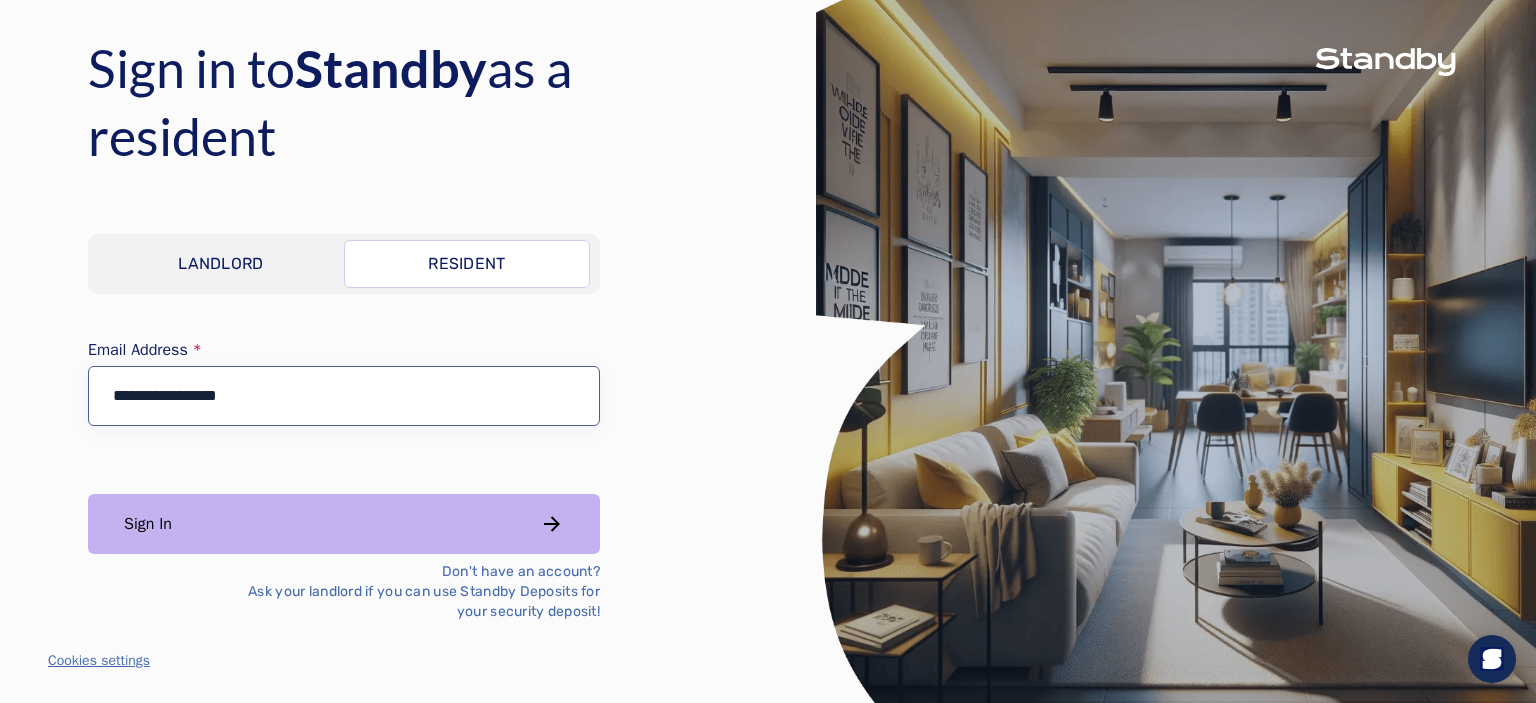 type on "**********" 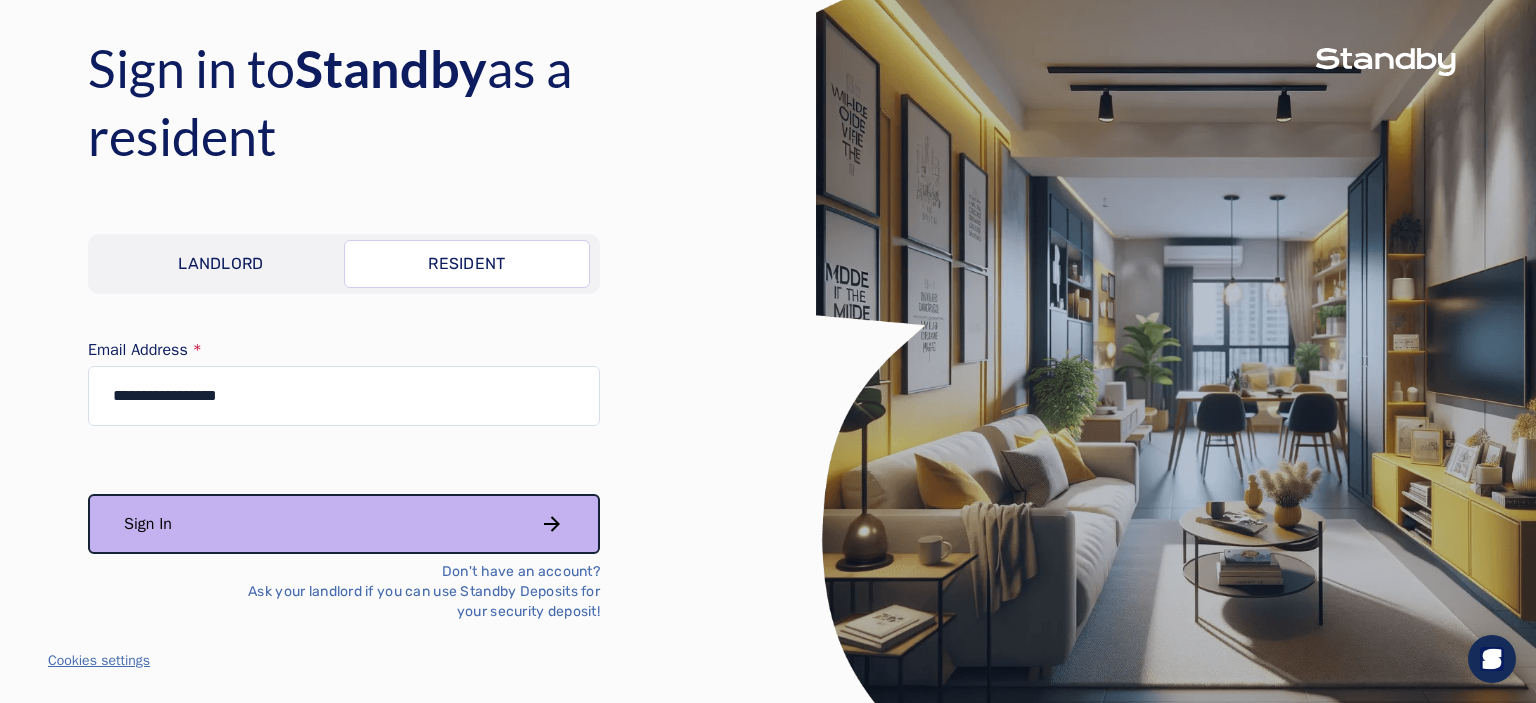 click on "Sign In" at bounding box center (344, 524) 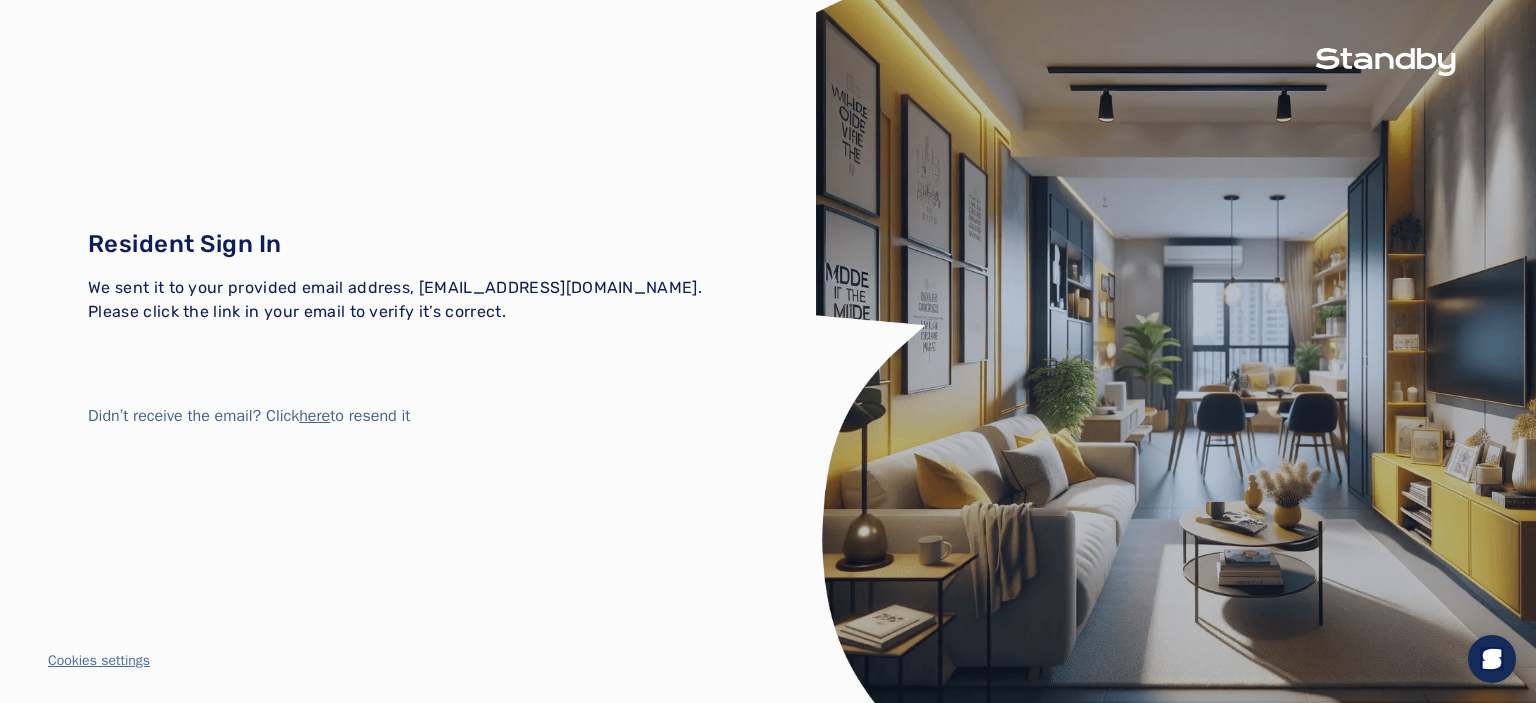 click on "Resident Sign In We sent it to your provided email address, mhefina@uthsc.edu. Please click the link in your email to verify it’s correct. Didn’t receive the email? Click  here  to resend it" at bounding box center (408, 328) 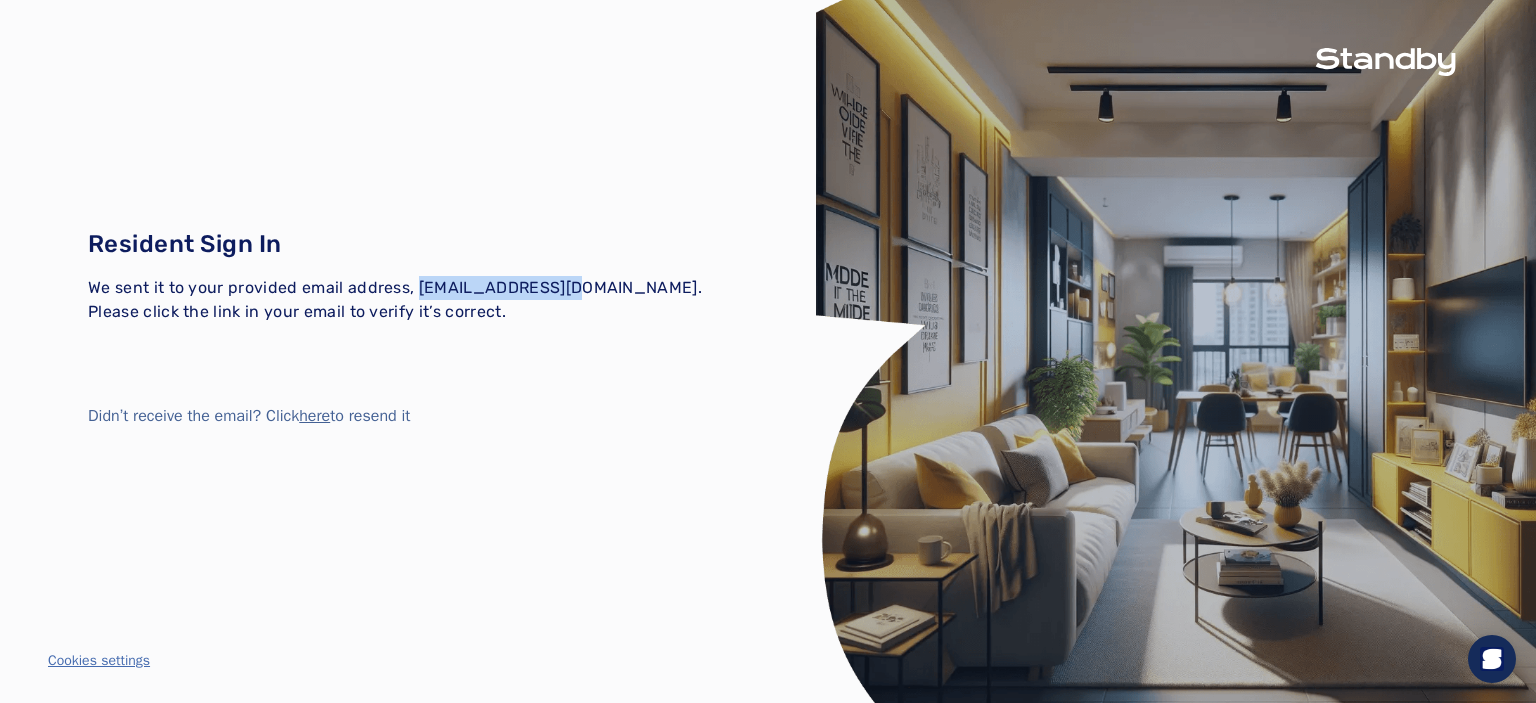 drag, startPoint x: 416, startPoint y: 294, endPoint x: 566, endPoint y: 295, distance: 150.00333 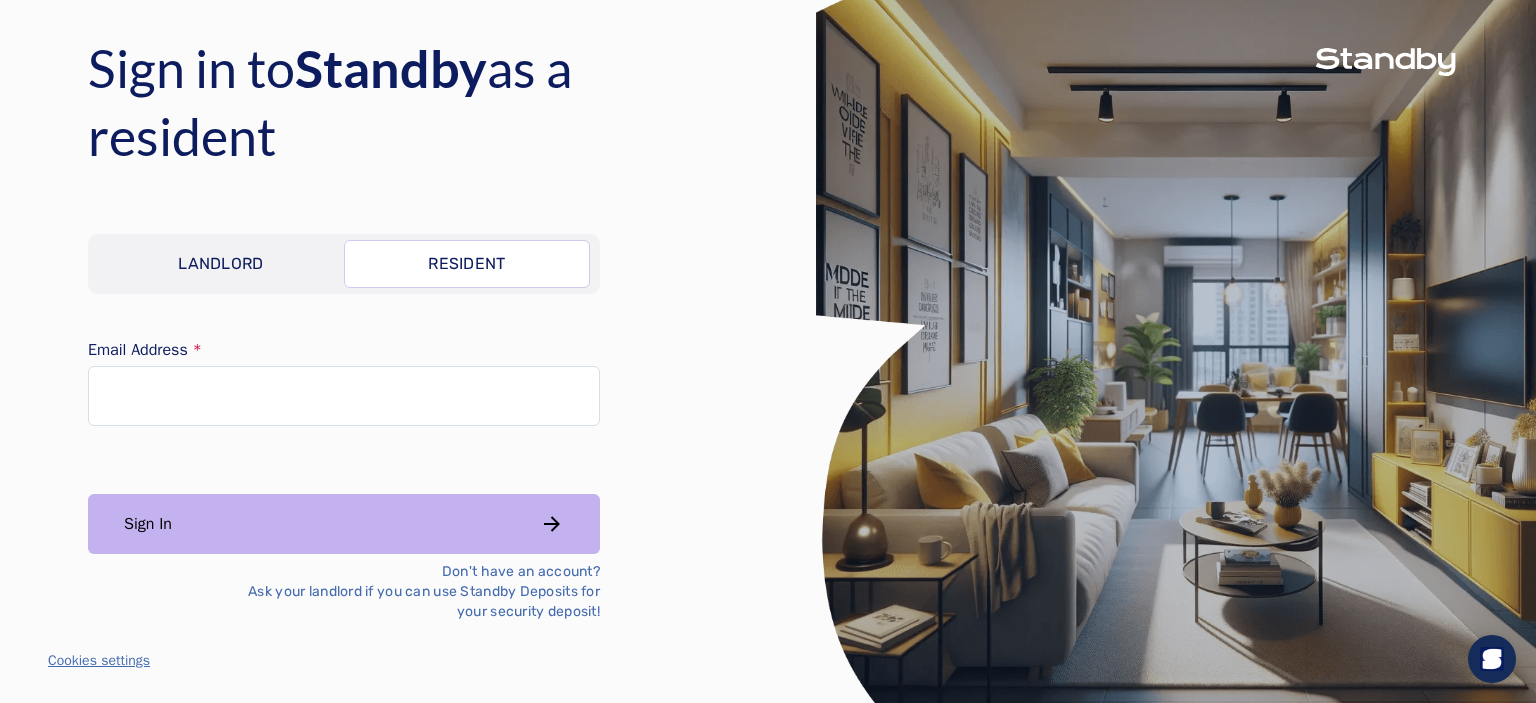 scroll, scrollTop: 0, scrollLeft: 0, axis: both 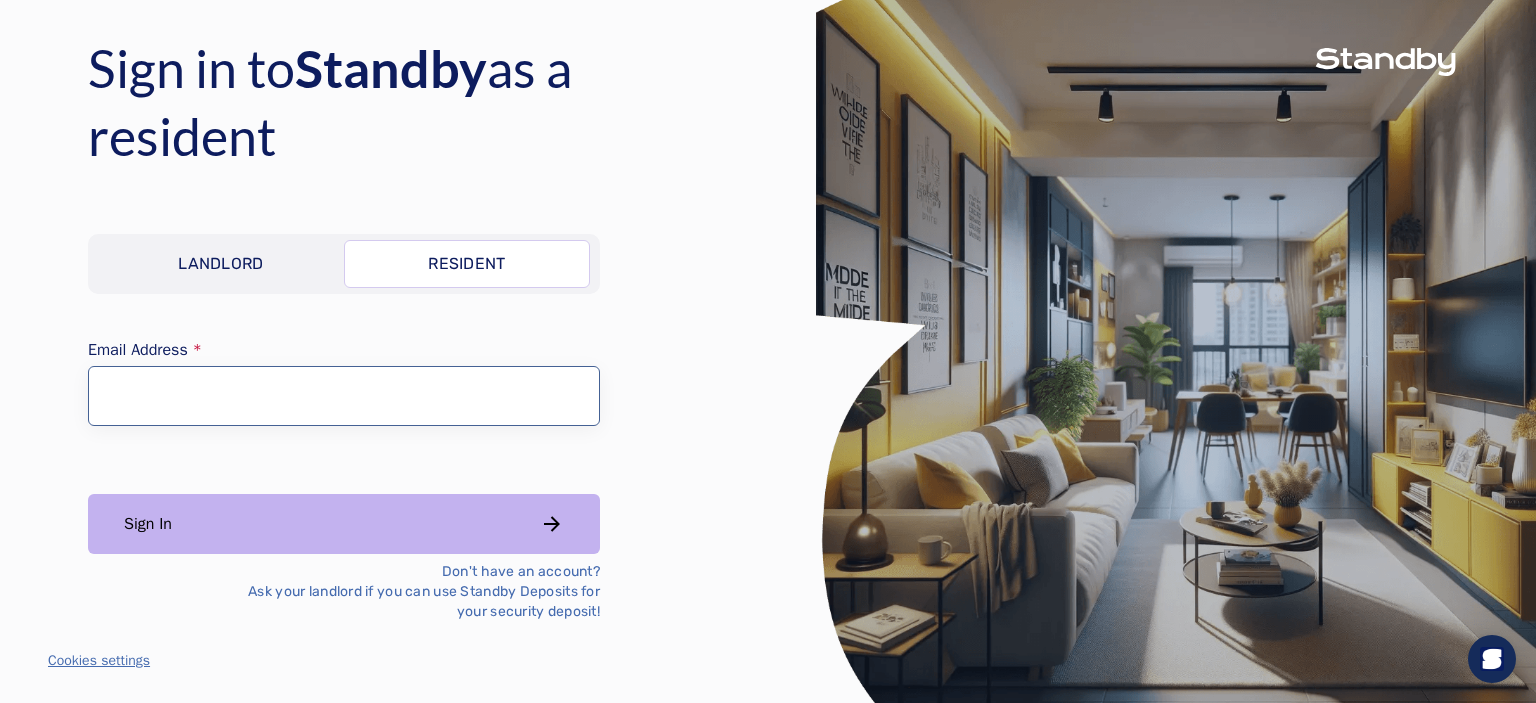 click on "Email Address" at bounding box center (344, 396) 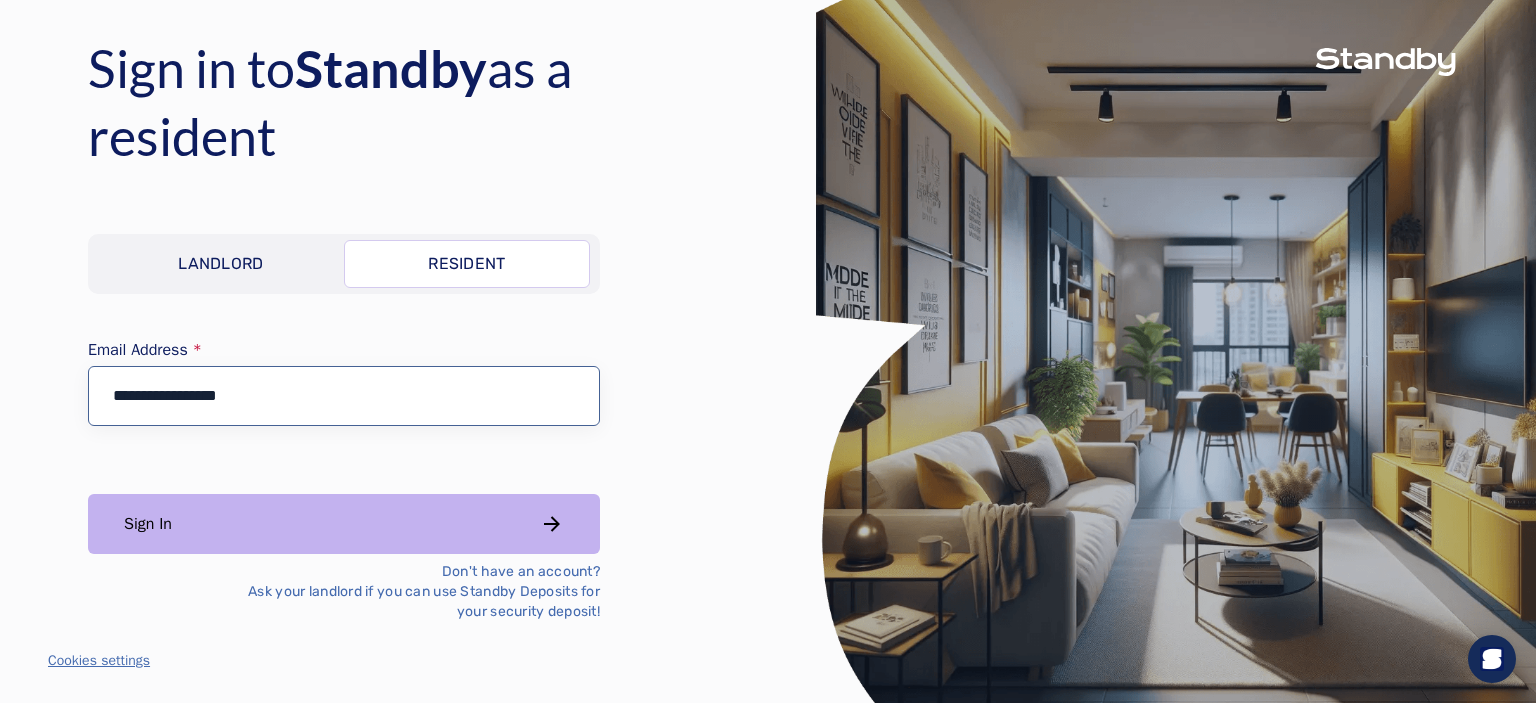 type on "**********" 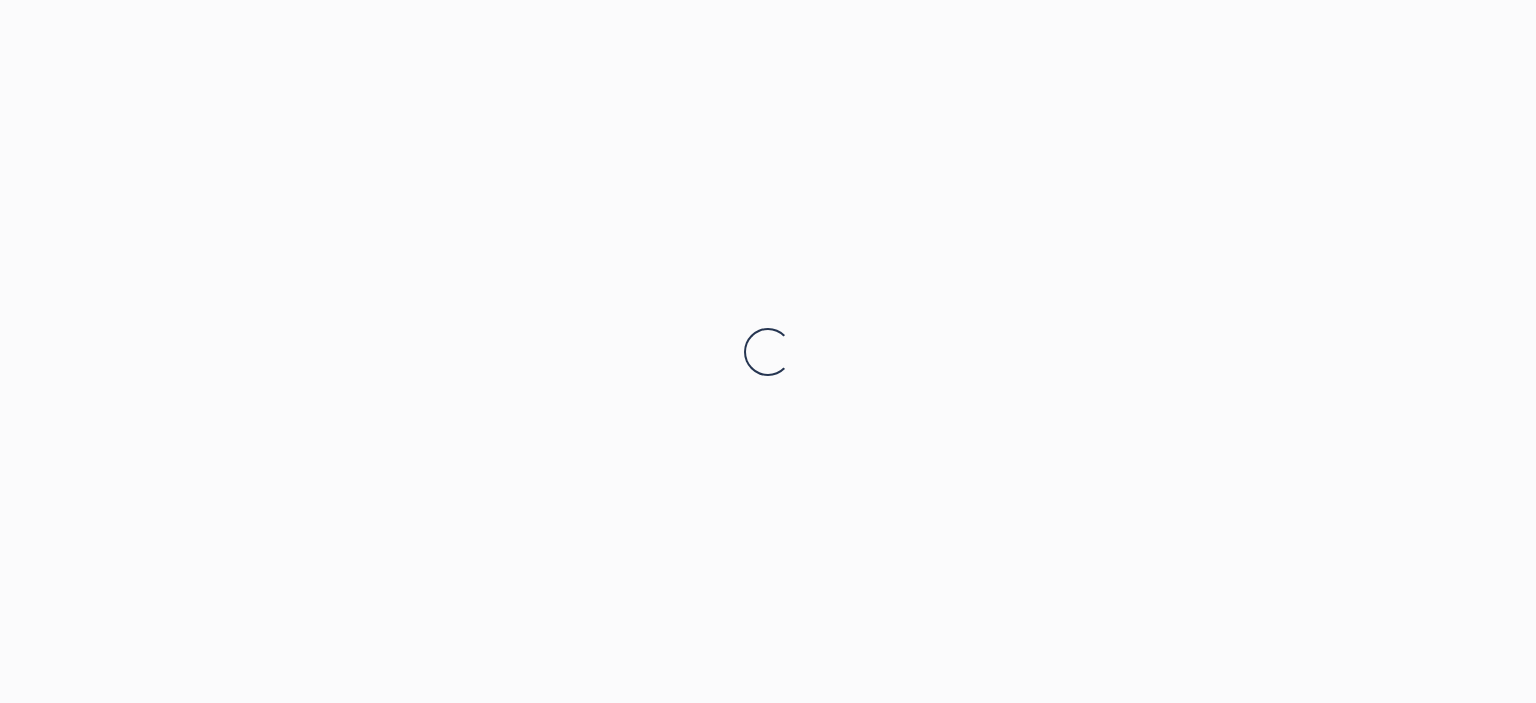 scroll, scrollTop: 0, scrollLeft: 0, axis: both 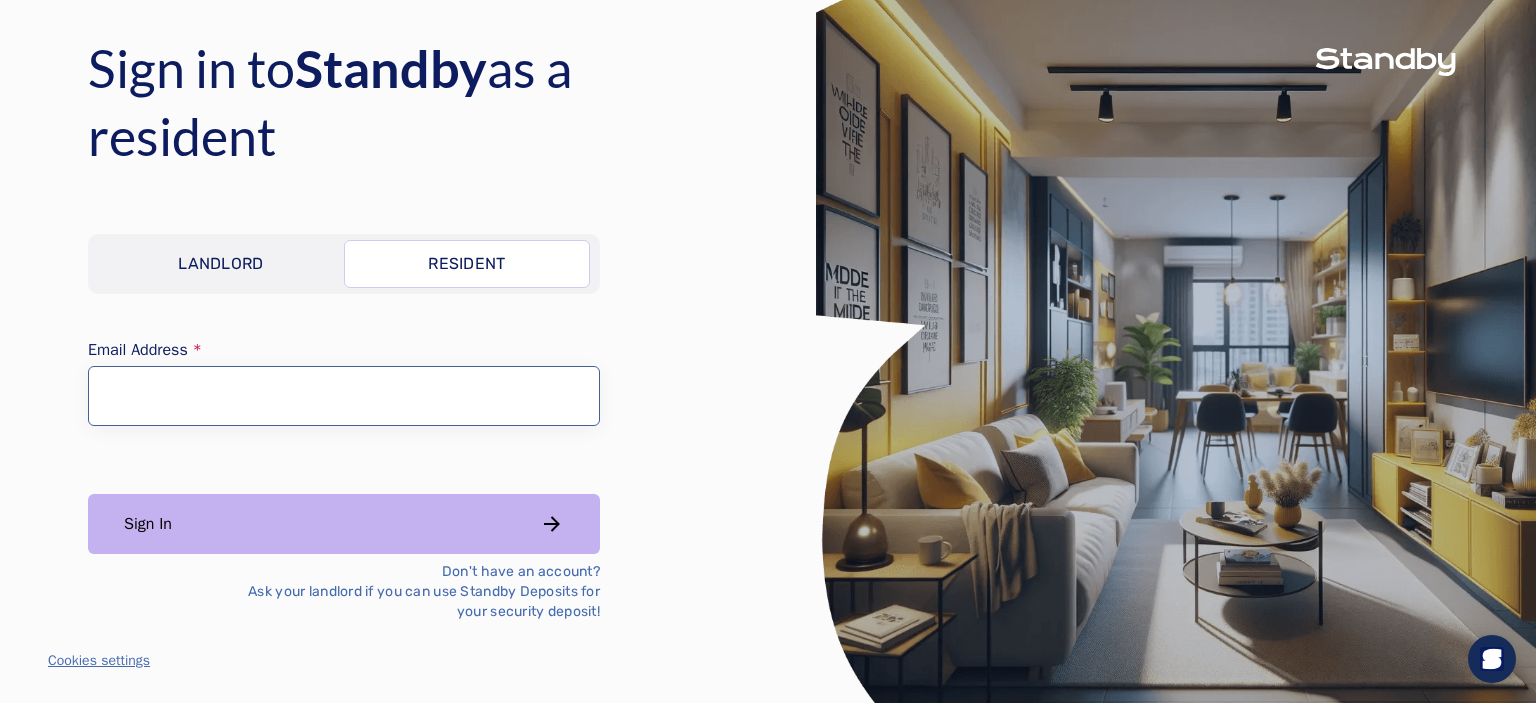 click on "Email Address" at bounding box center (344, 396) 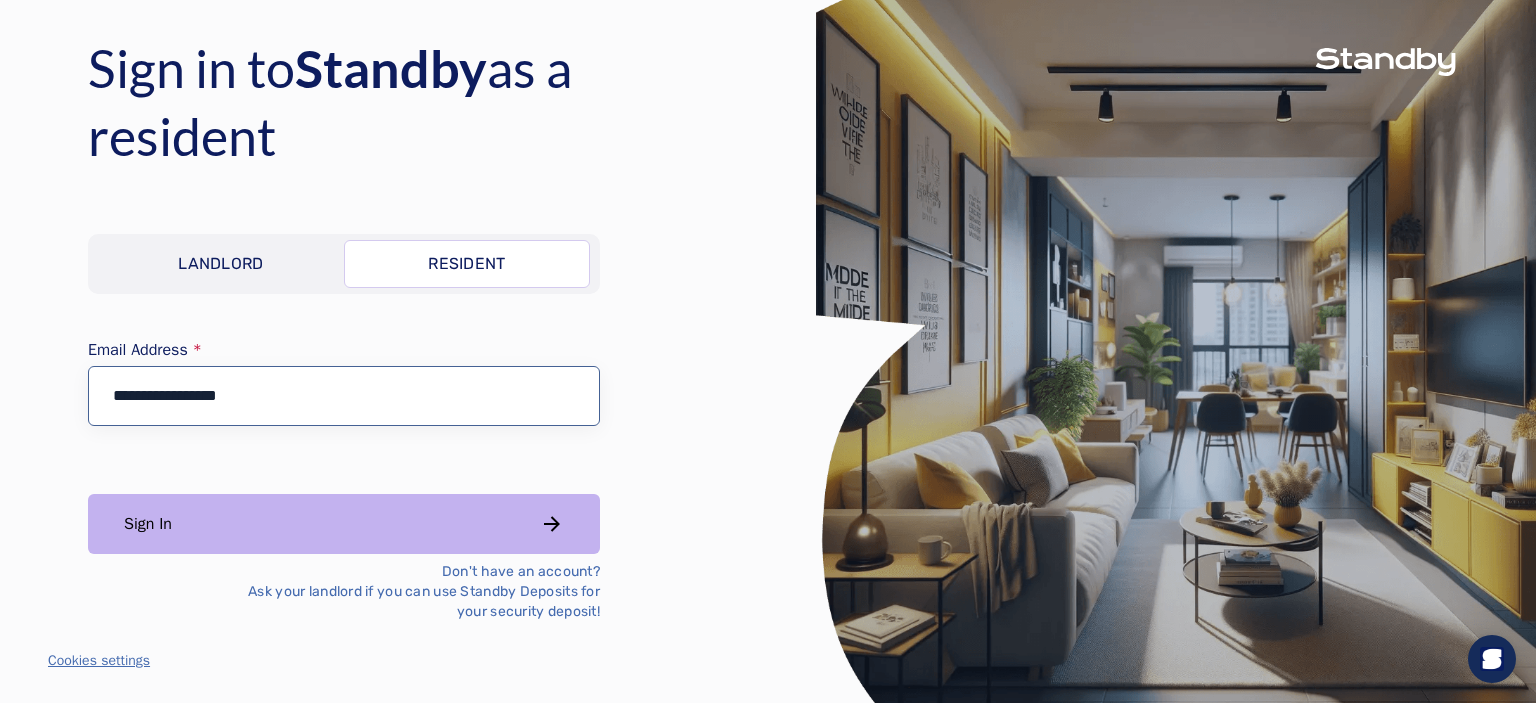 type on "**********" 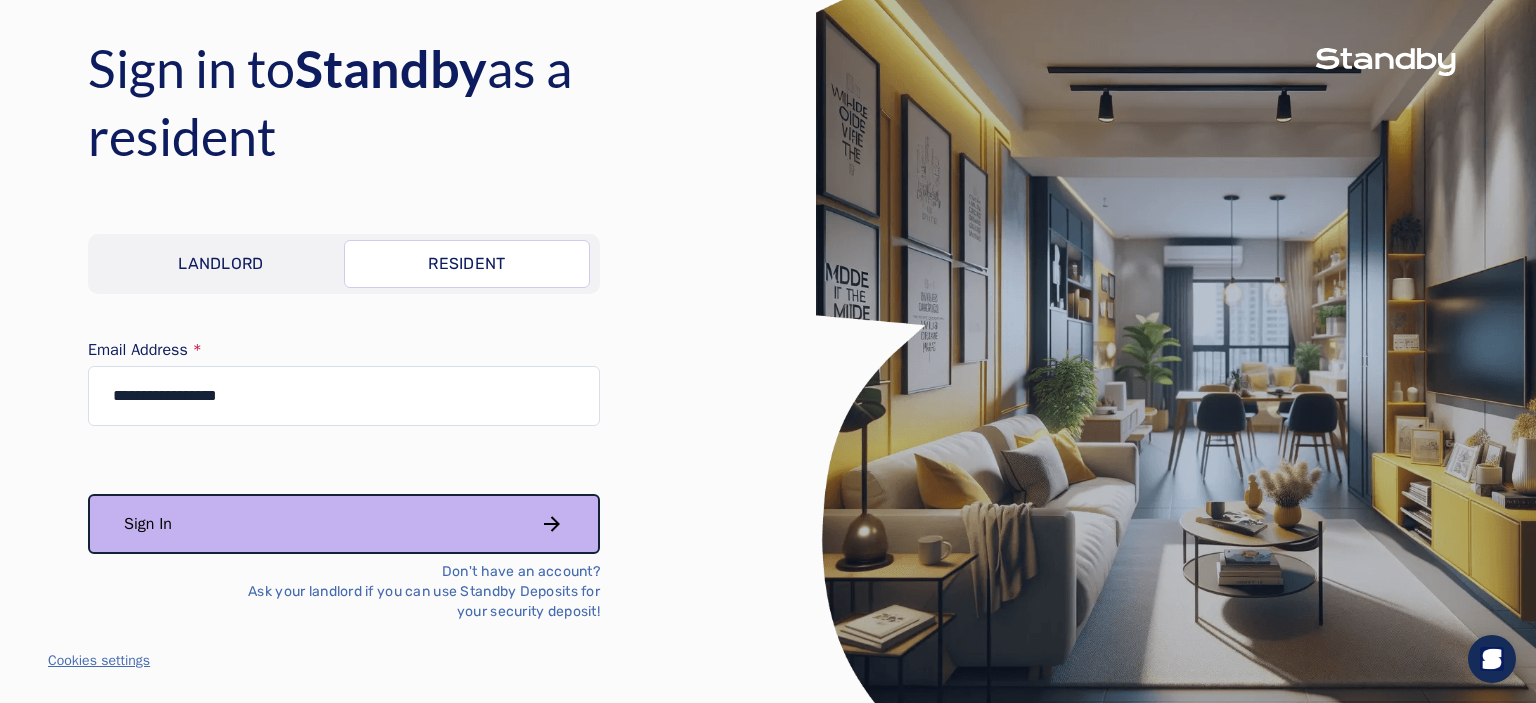 click on "Sign In" at bounding box center [344, 524] 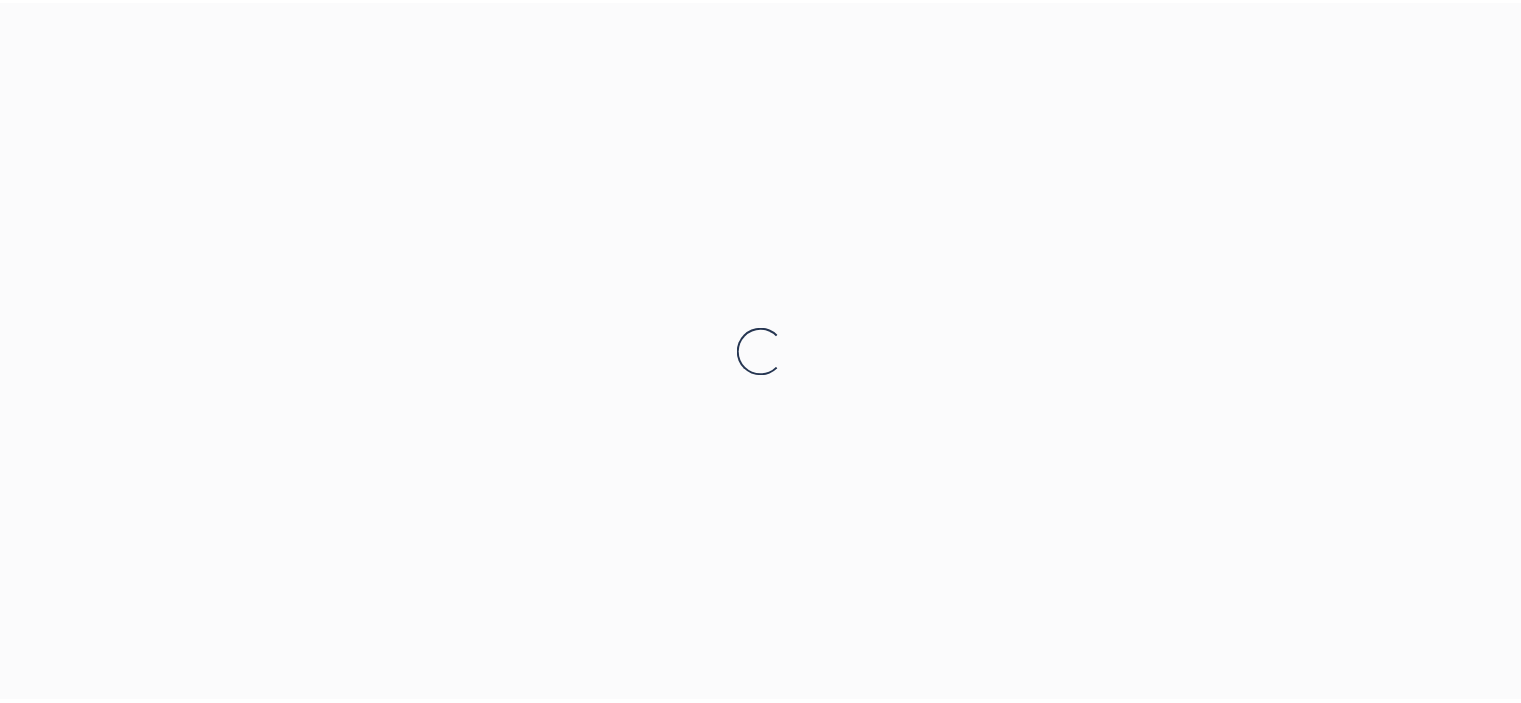 scroll, scrollTop: 0, scrollLeft: 0, axis: both 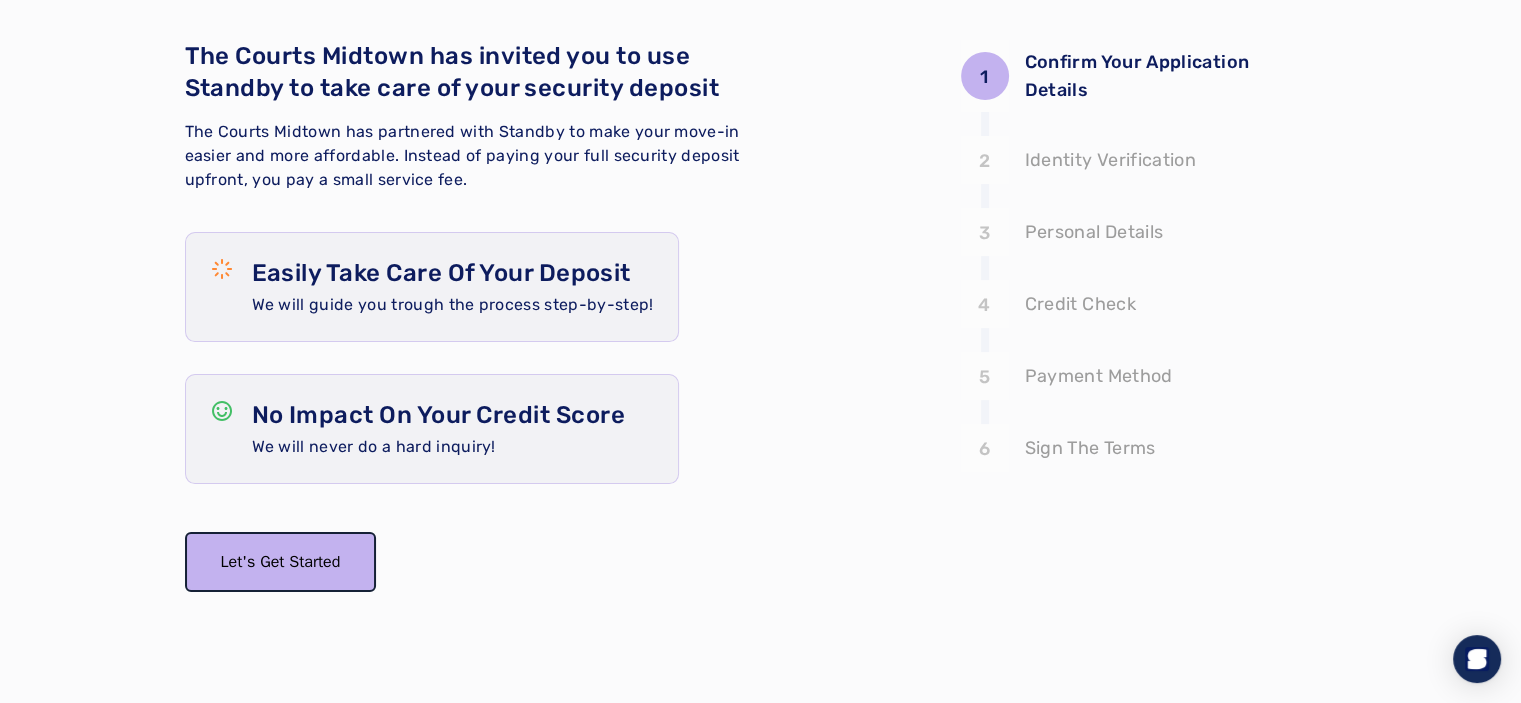 click on "Let's Get Started" at bounding box center (281, 562) 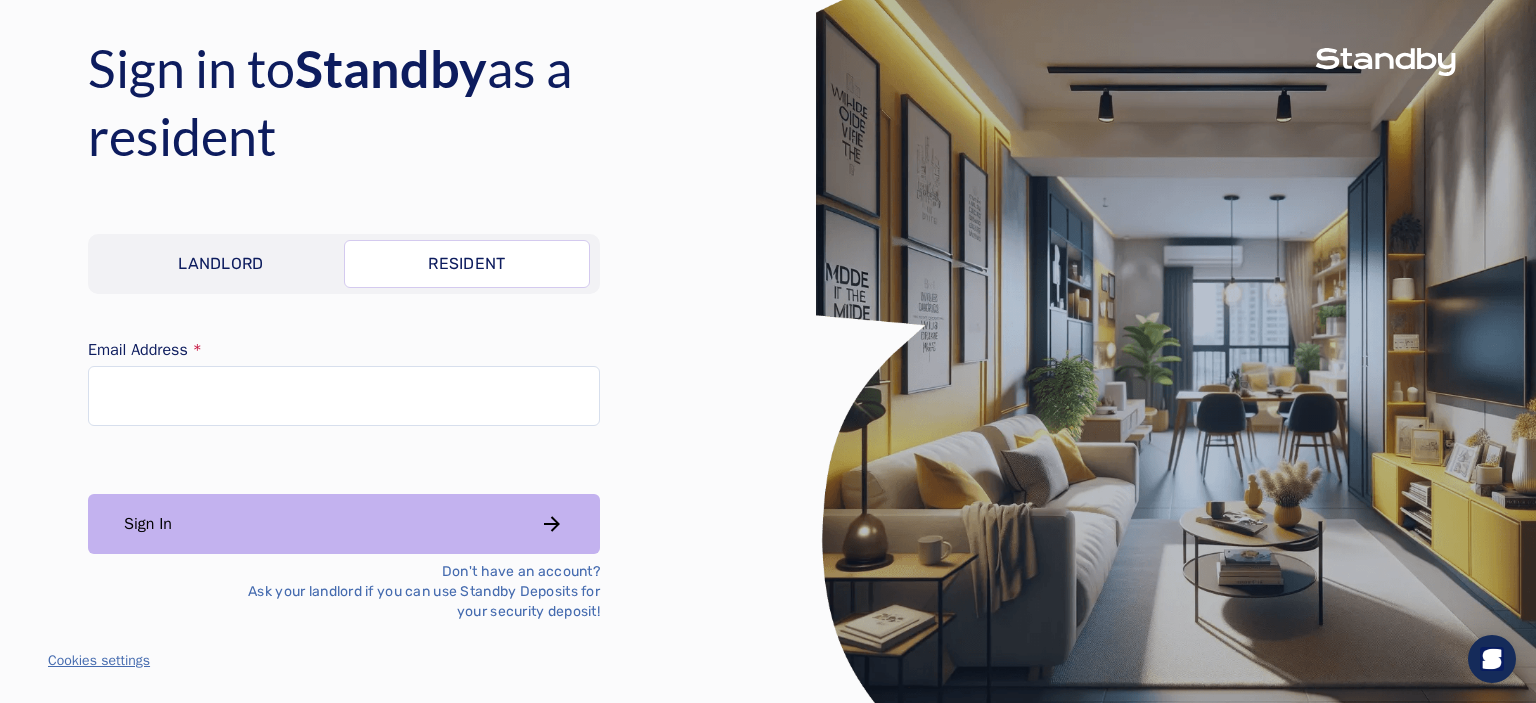 scroll, scrollTop: 0, scrollLeft: 0, axis: both 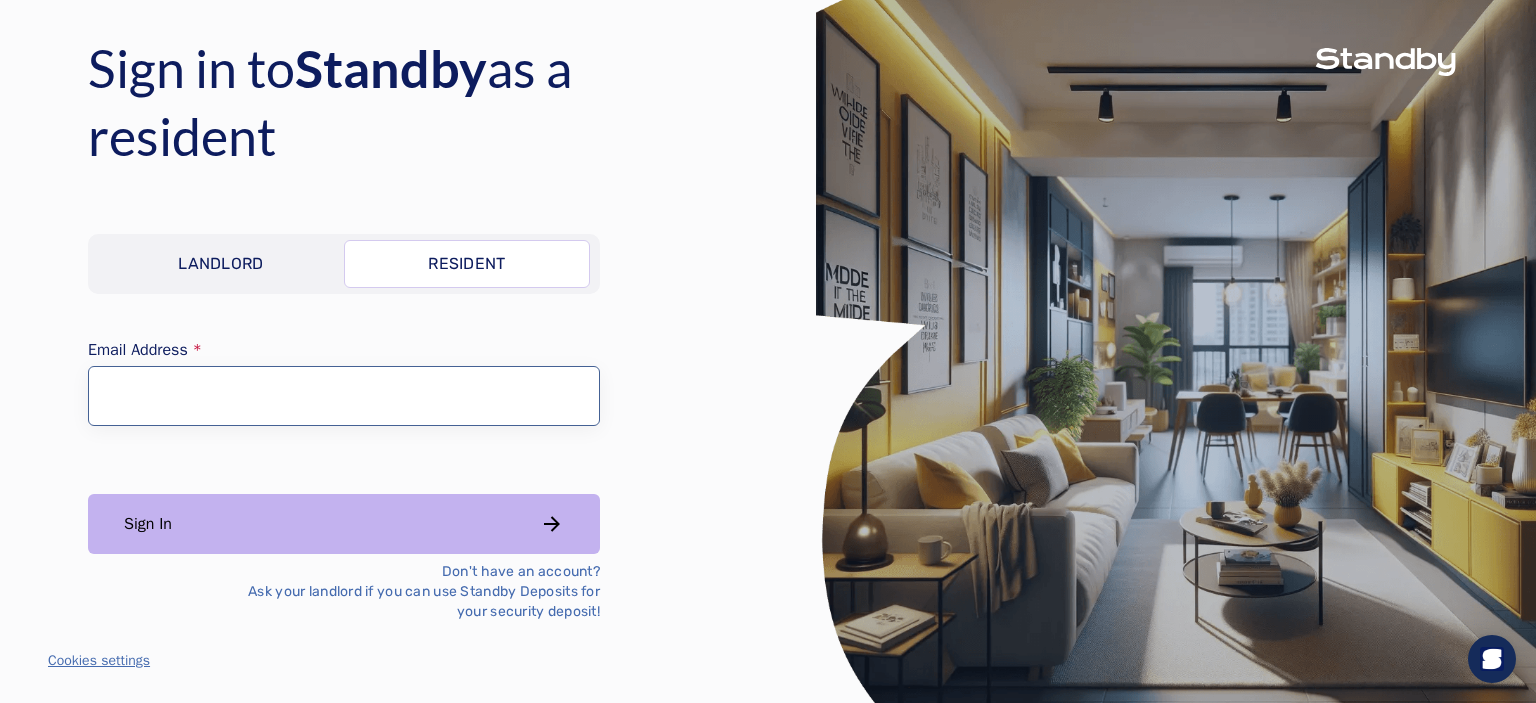 click on "Email Address" 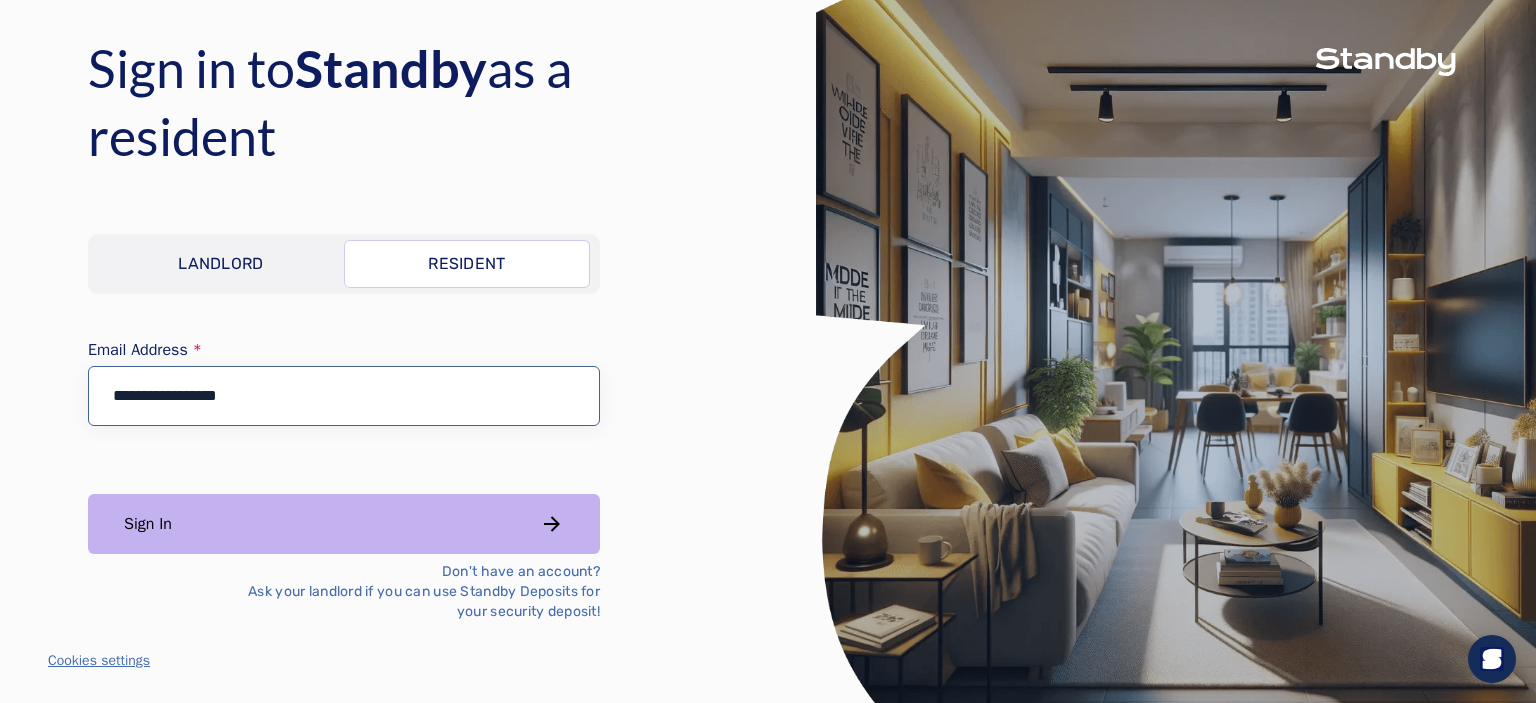 type on "**********" 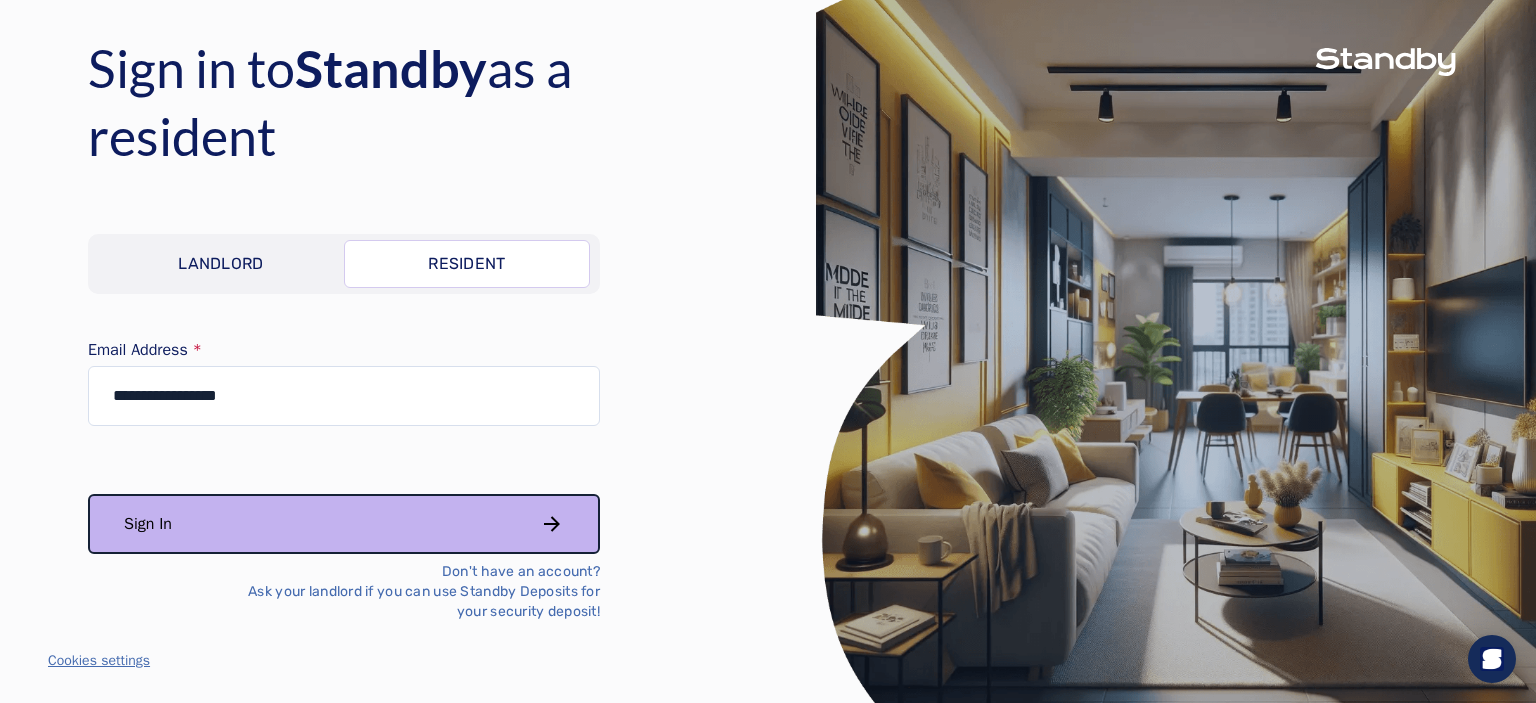 click on "Sign In" 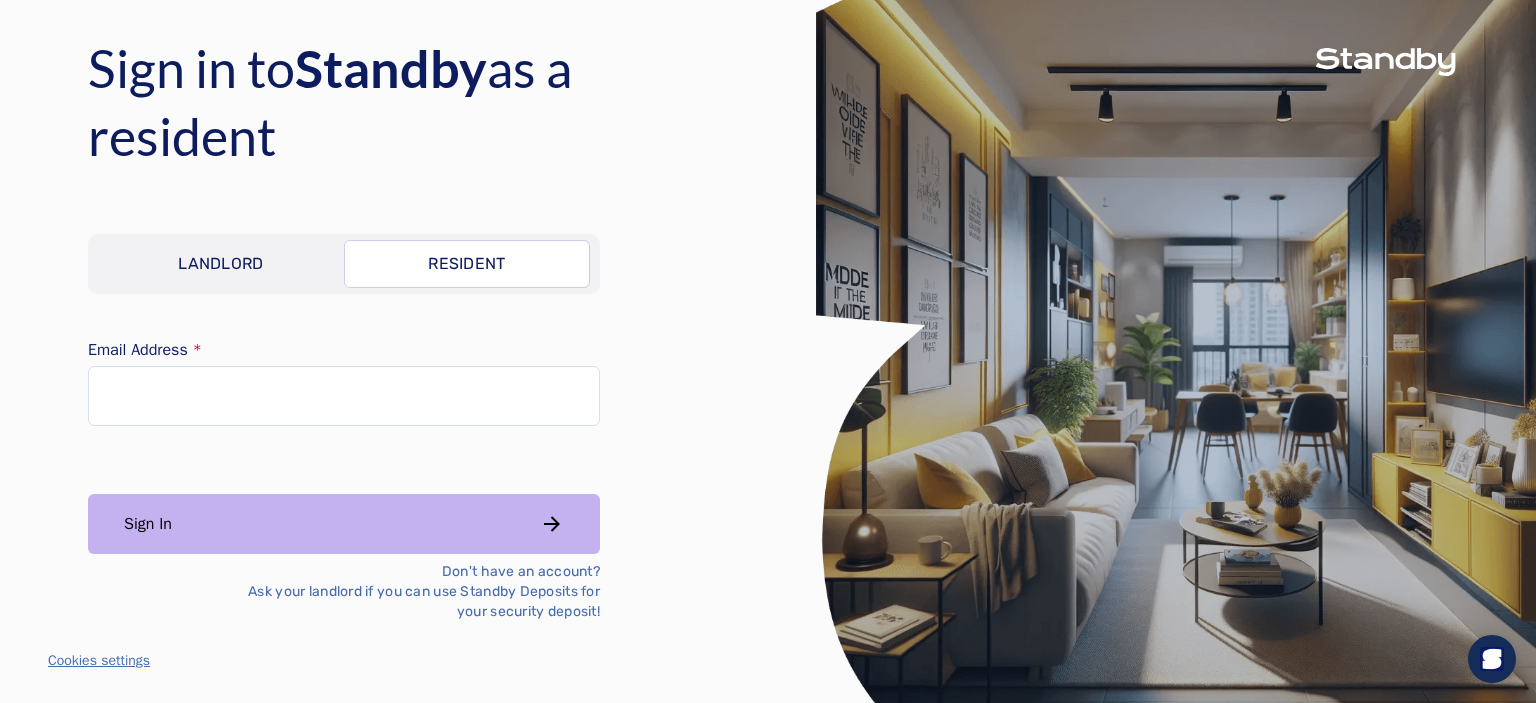 scroll, scrollTop: 0, scrollLeft: 0, axis: both 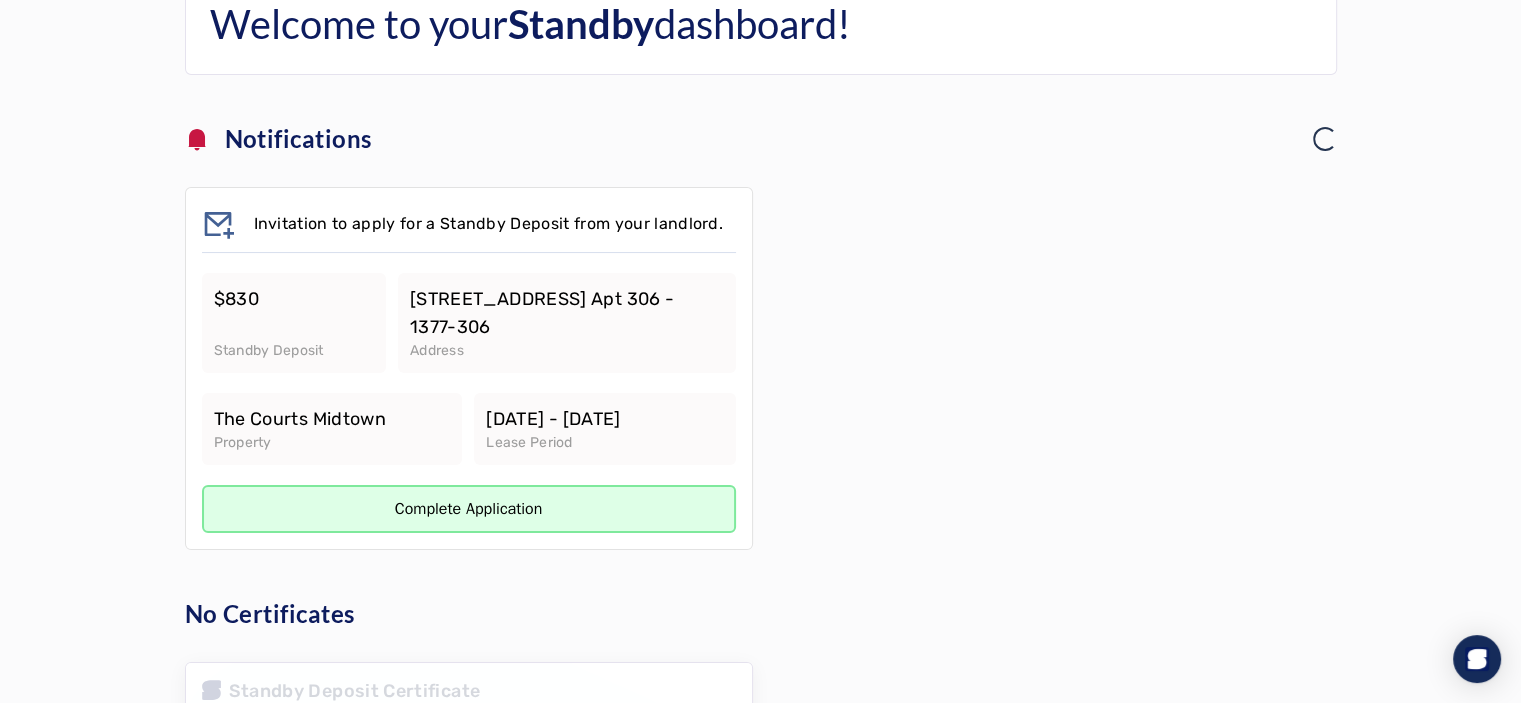 click on "Complete Application" at bounding box center [469, 509] 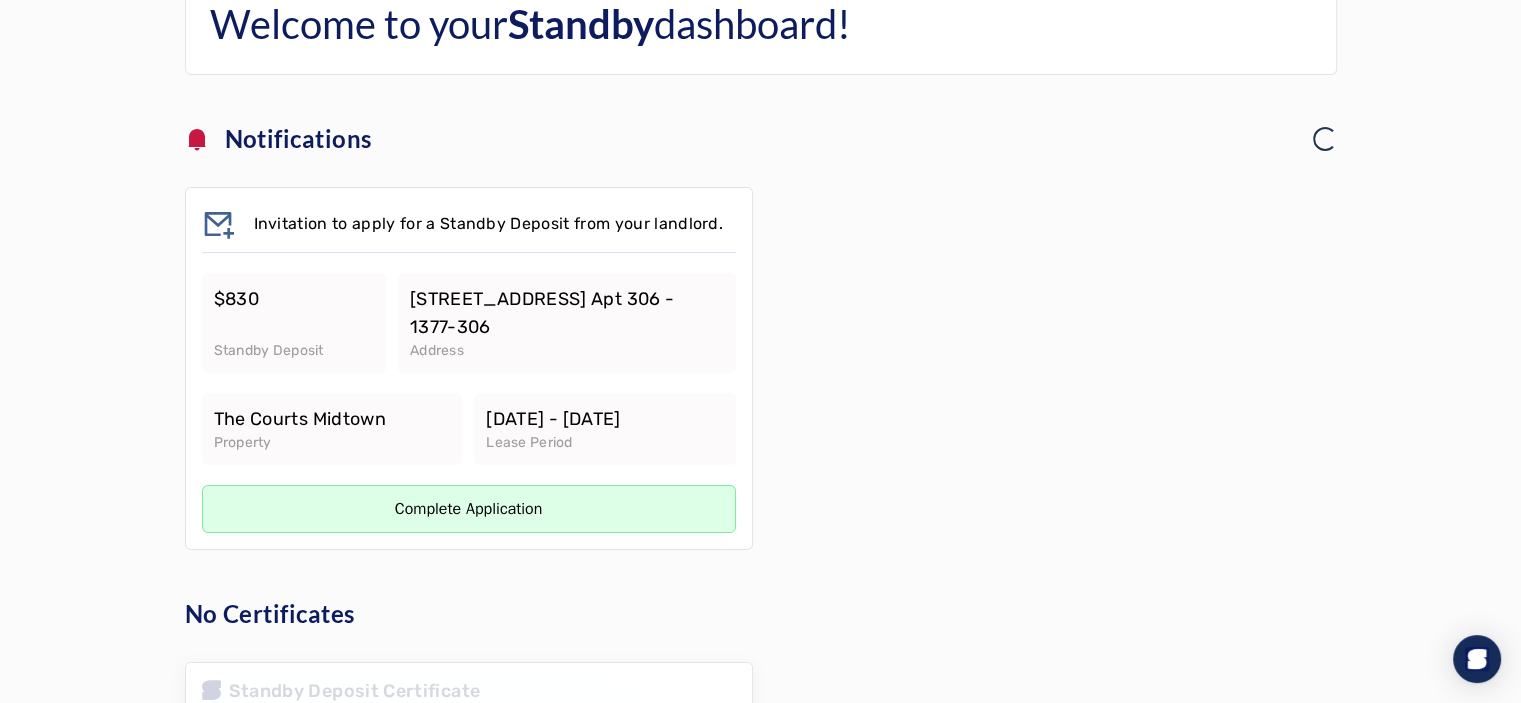 scroll, scrollTop: 0, scrollLeft: 0, axis: both 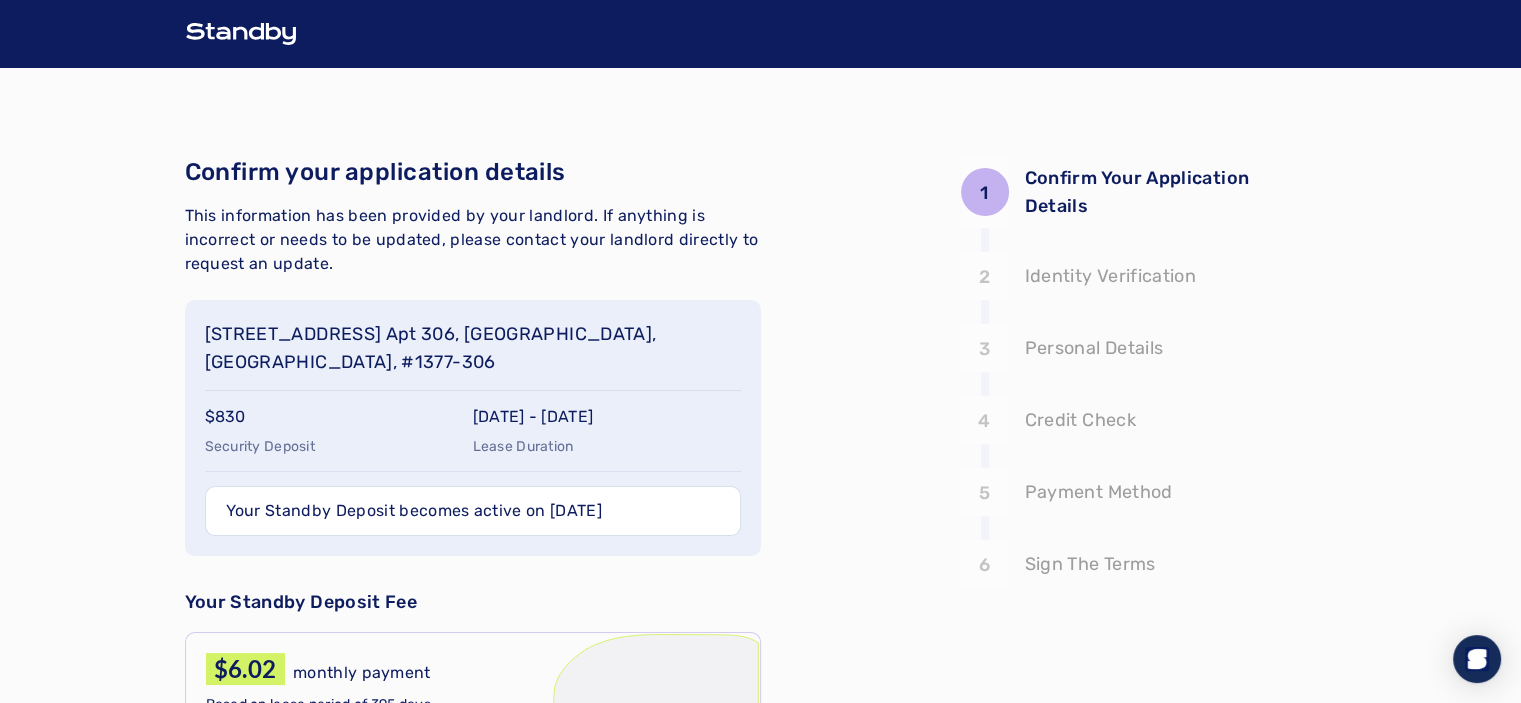click on "1 Confirm Your Application Details 2 3 4 5 6 Confirm your application details This information has been provided by your landlord. If anything is incorrect or needs to be updated, please contact your landlord directly to request an update. [STREET_ADDRESS] Apt 306, [GEOGRAPHIC_DATA], [GEOGRAPHIC_DATA], #1377-306 $830 Security Deposit [DATE] - [DATE] Lease Duration Your Standby Deposit becomes active on [DATE] Your Standby Deposit Fee $6.02 monthly payment Based on lease period of 395 days or $78.13 one time payment For the entire lease period of 395 days In the next step, we will check your credit to determine your eligibility for a Standby Deposit. This will not affect your credit score. I consent to  E-sign Consent By clicking on the “Continue” button below you agree to our   terms of service  and  privacy policy Continue 1 Confirm Your Application Details [STREET_ADDRESS] Apt 306 [GEOGRAPHIC_DATA], [GEOGRAPHIC_DATA], #1377-306 Deposit Amount: $830 [DATE] - [DATE] 2 Identity Verification 3 Personal Details [PERSON_NAME]  , ,  4" at bounding box center (760, 607) 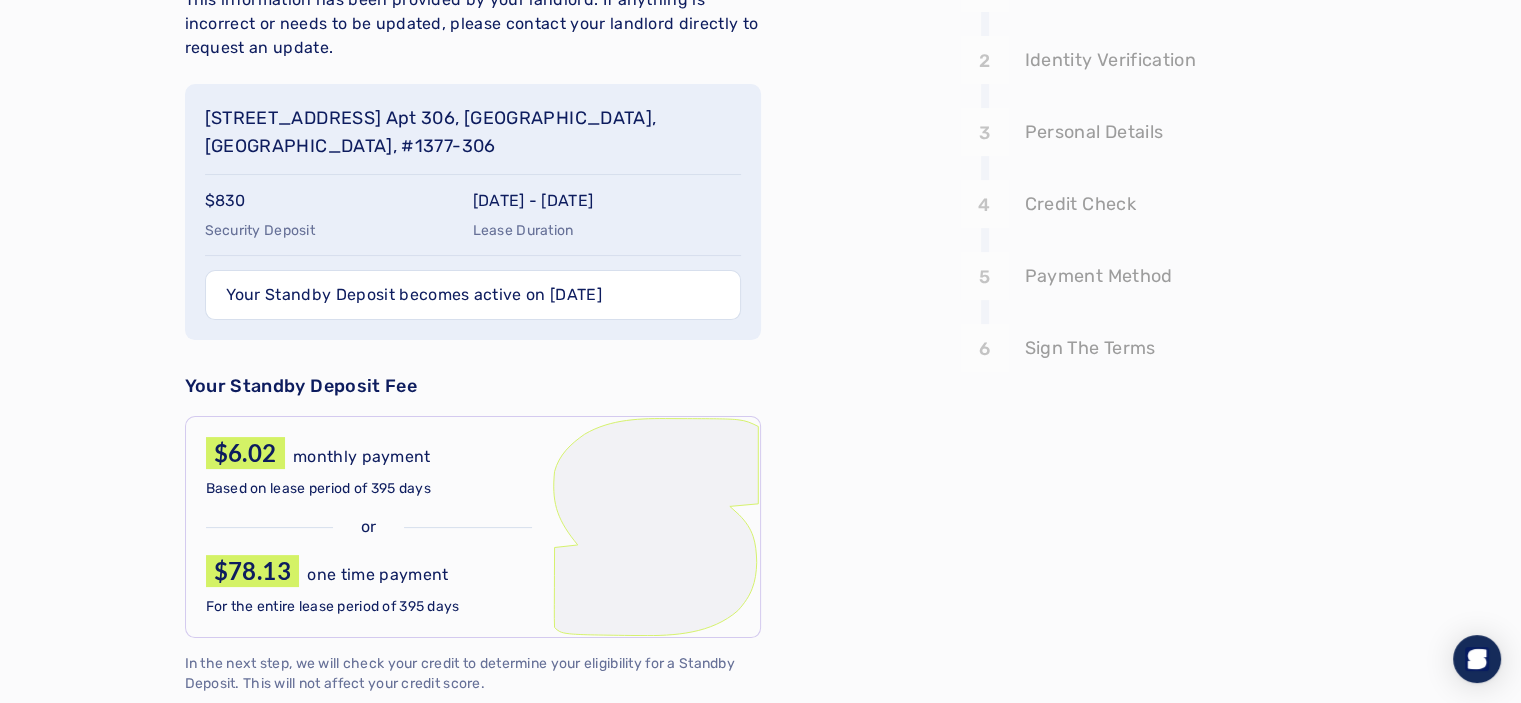 scroll, scrollTop: 215, scrollLeft: 0, axis: vertical 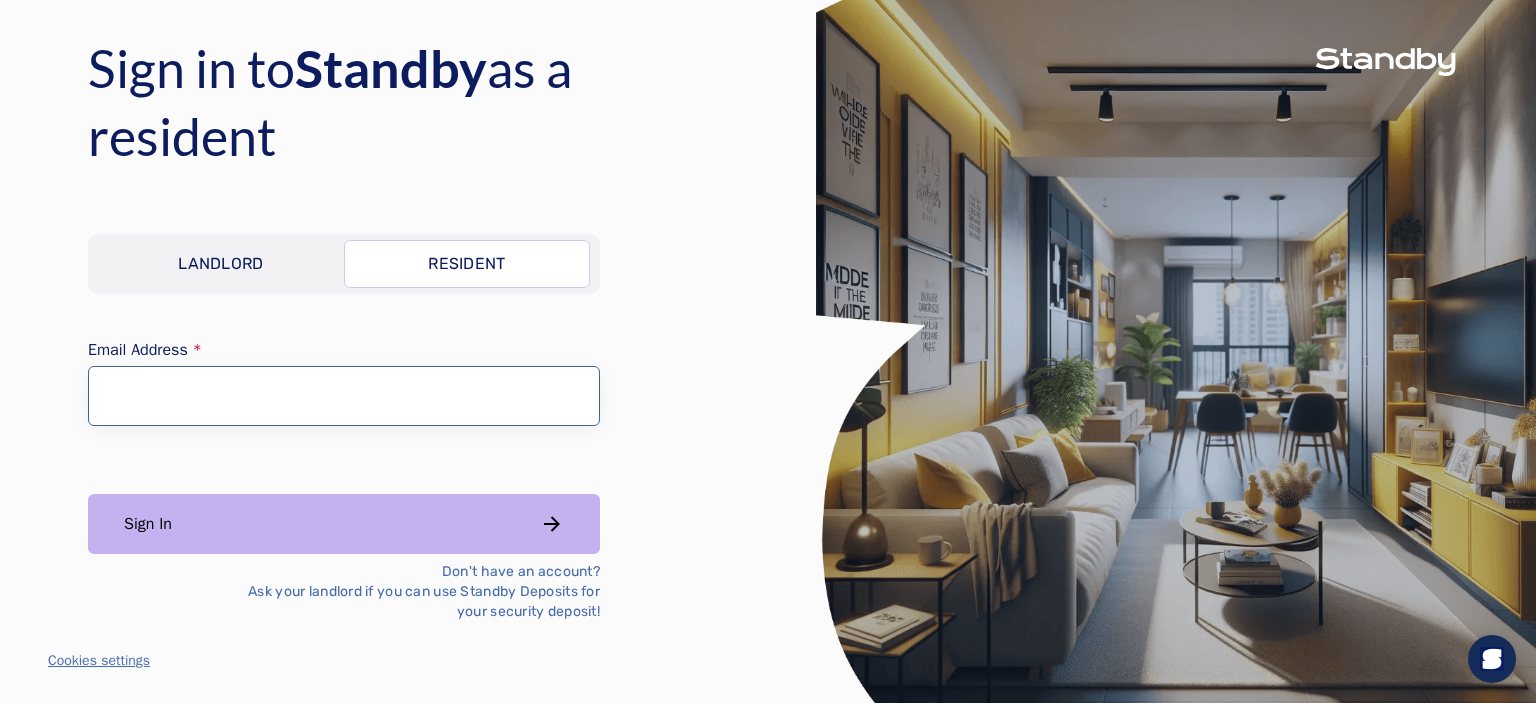 click on "Email Address" at bounding box center [344, 396] 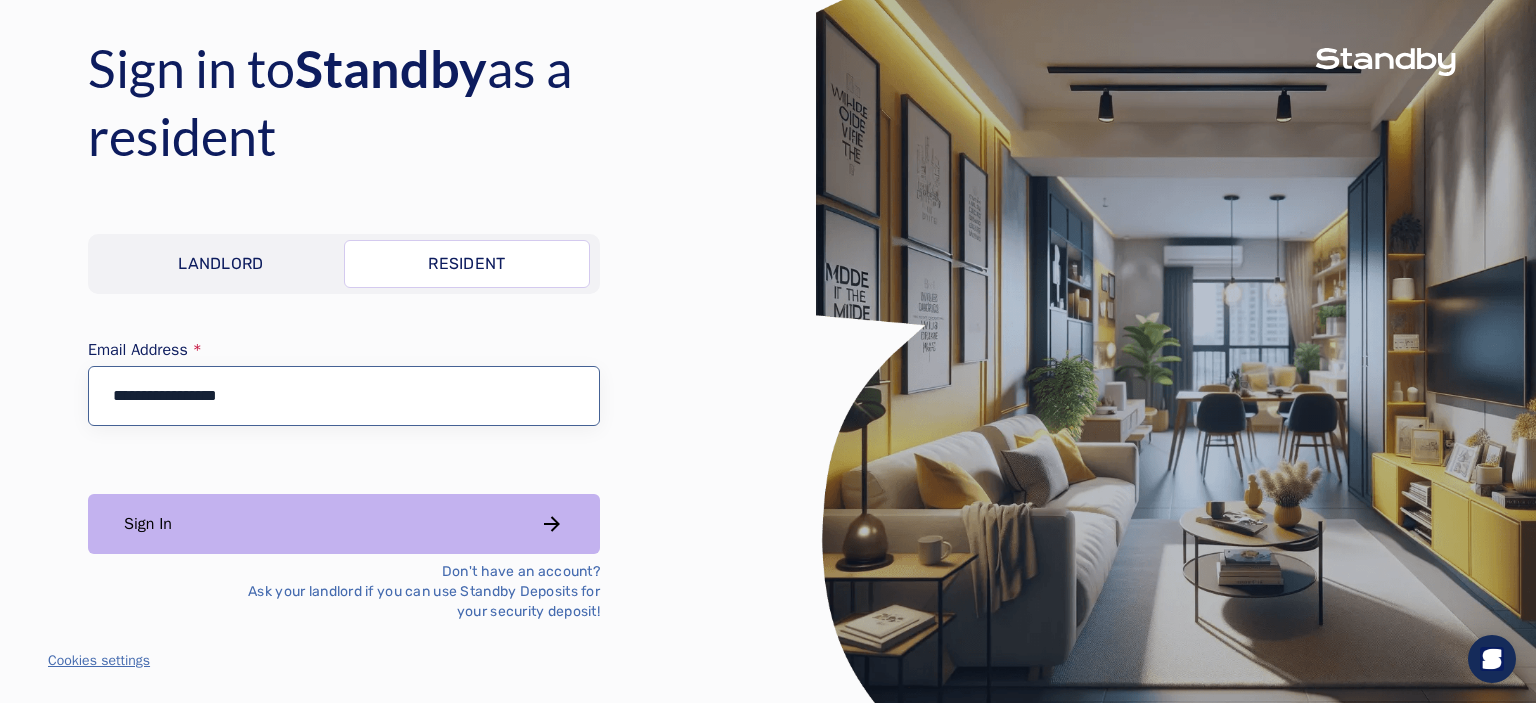 type on "**********" 